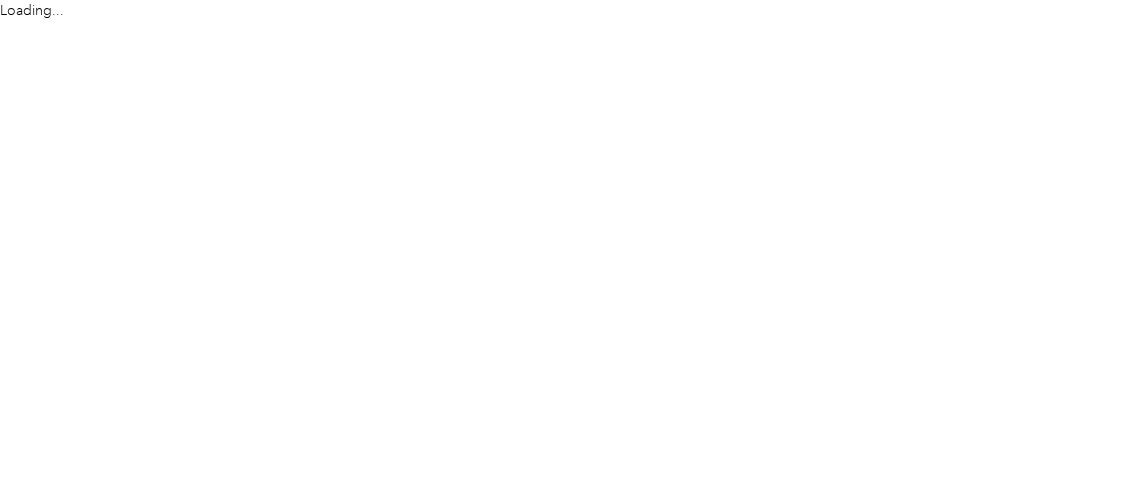 scroll, scrollTop: 0, scrollLeft: 0, axis: both 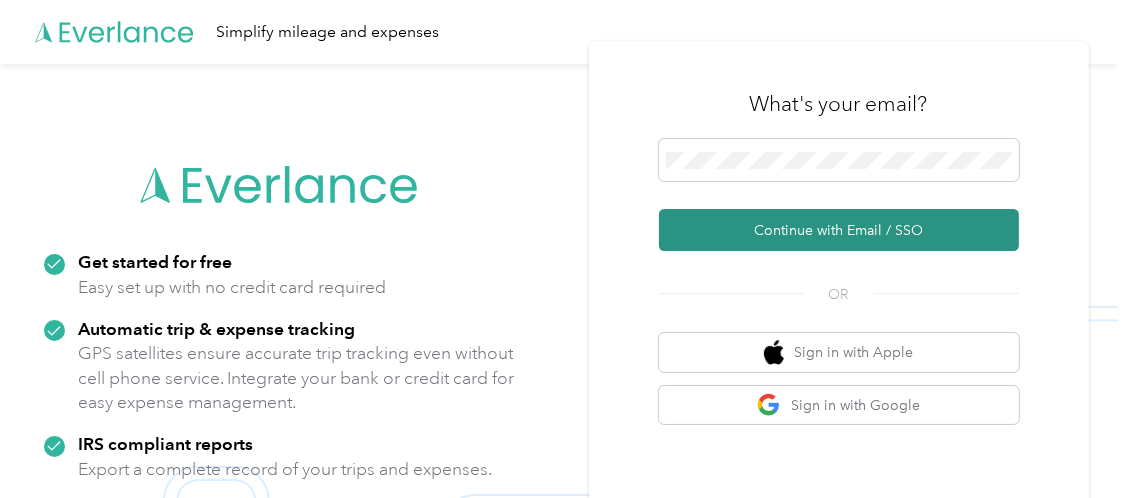 click on "Continue with Email / SSO" at bounding box center [839, 230] 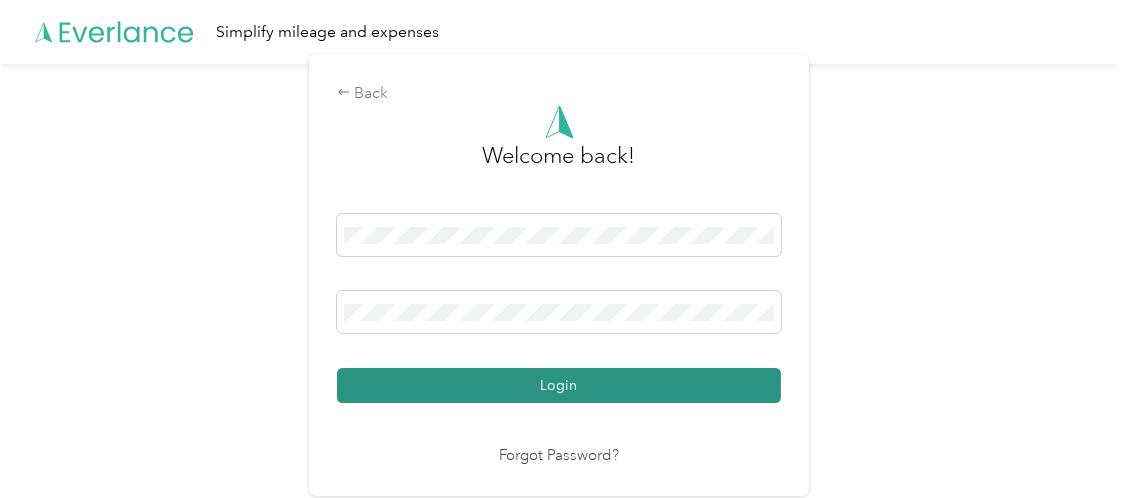 click on "Login" at bounding box center (559, 385) 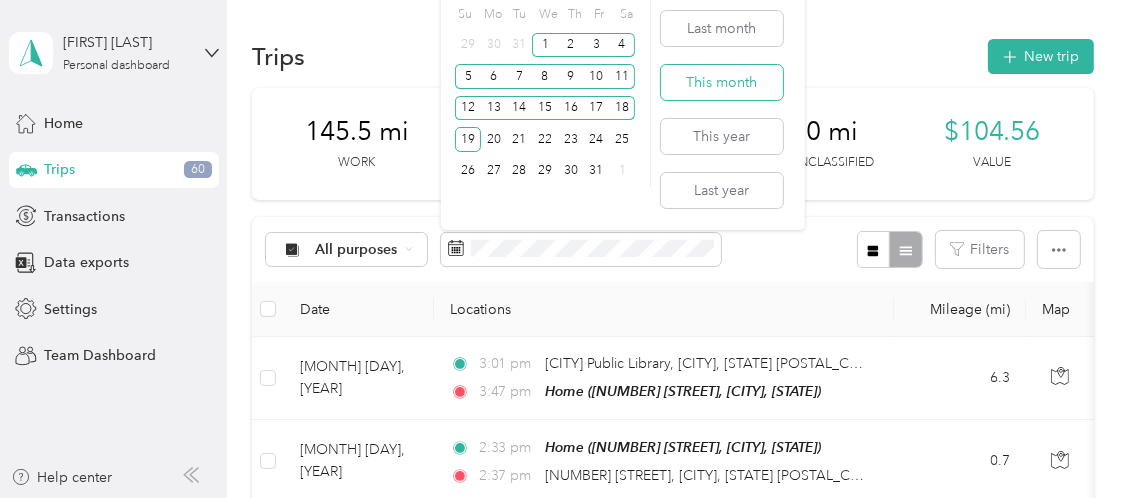 click on "This month" at bounding box center (722, 82) 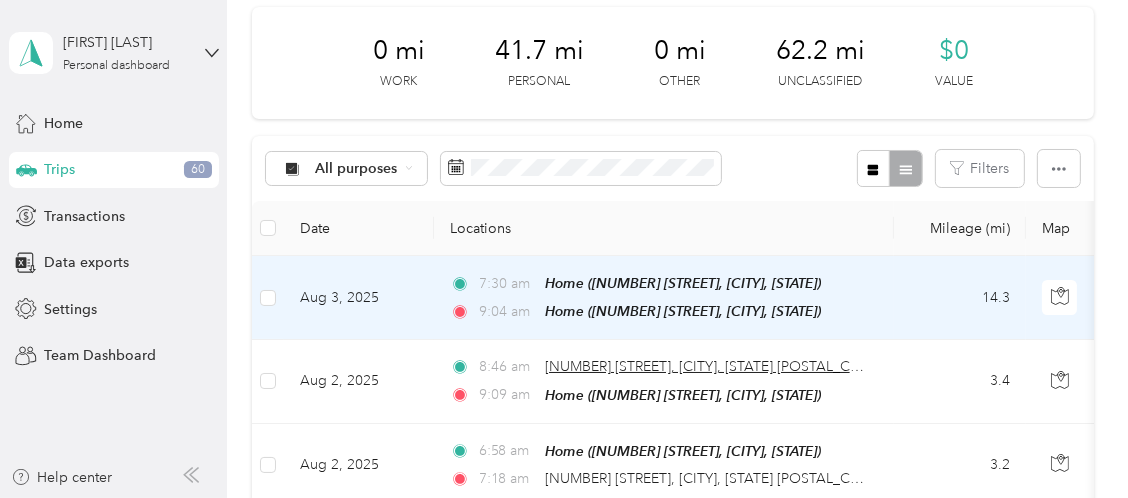 scroll, scrollTop: 99, scrollLeft: 0, axis: vertical 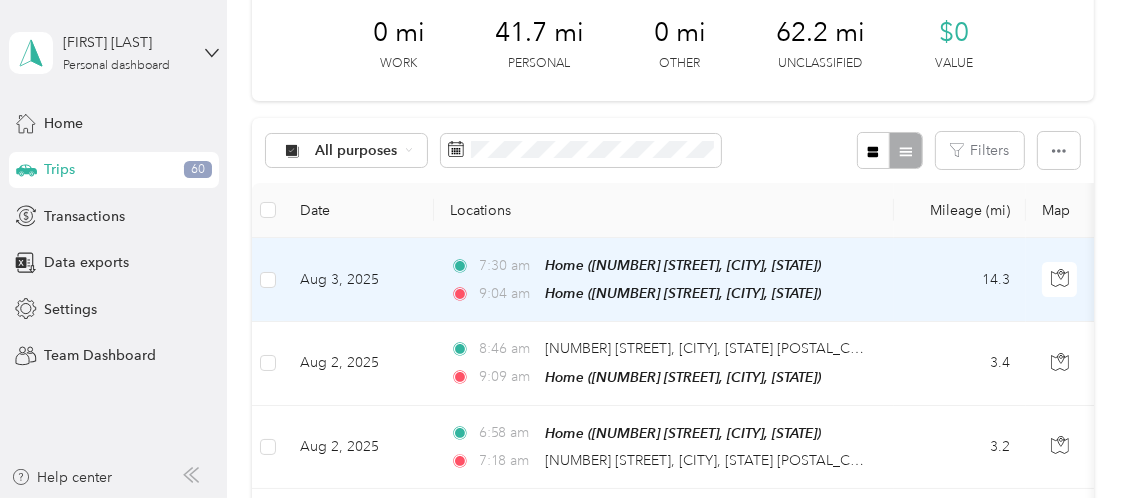 click on "Aug 3, 2025" at bounding box center (359, 280) 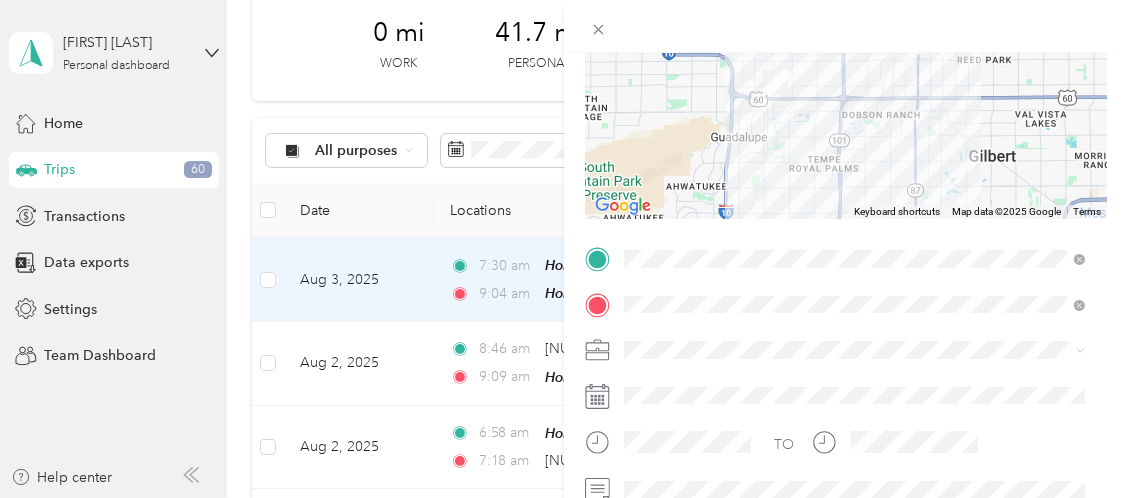 scroll, scrollTop: 256, scrollLeft: 0, axis: vertical 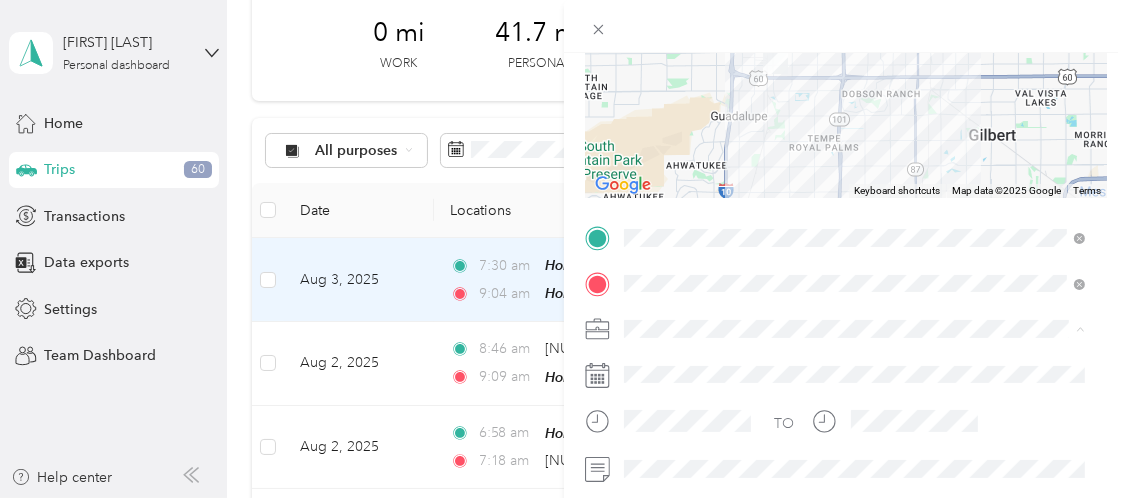 click on "Personal" at bounding box center [854, 83] 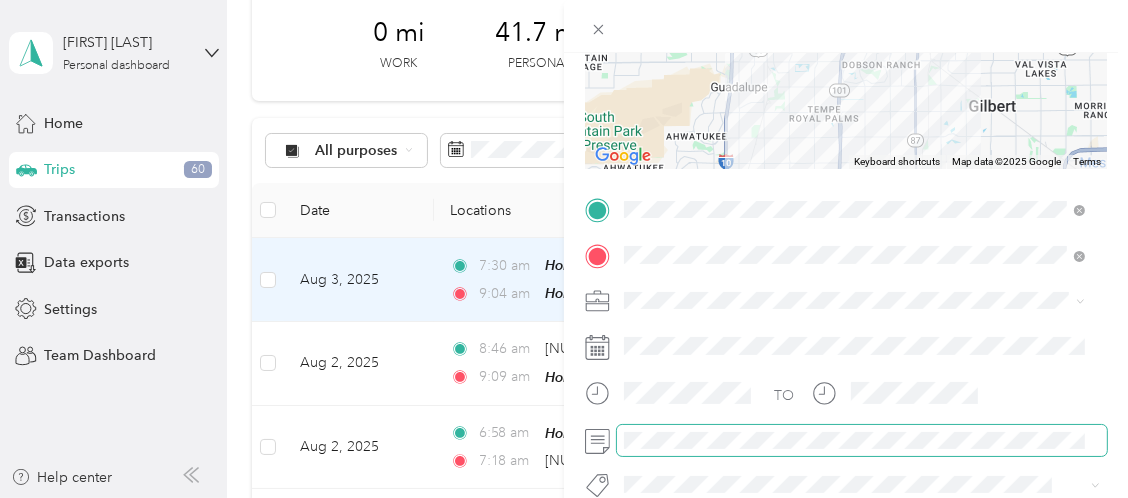 scroll, scrollTop: 256, scrollLeft: 0, axis: vertical 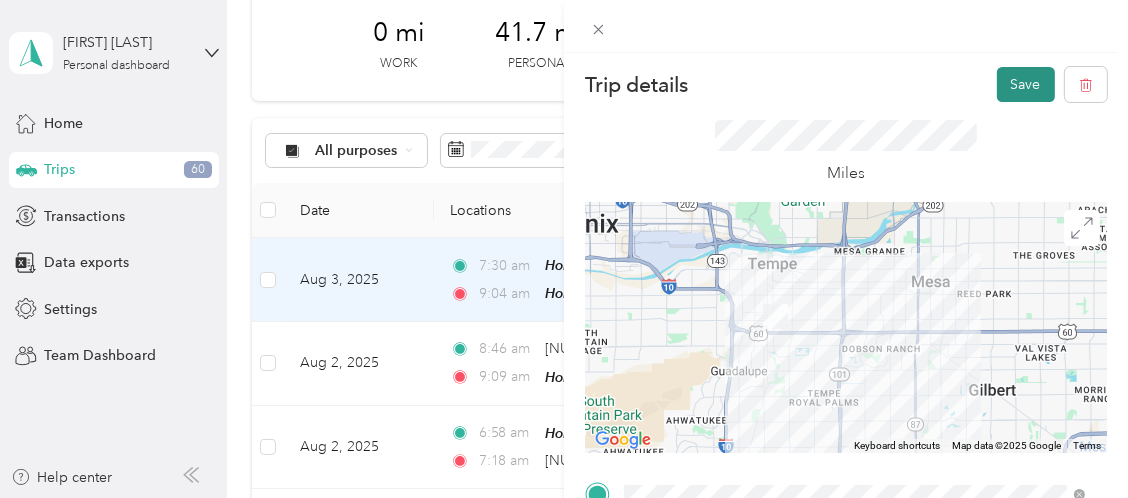 click on "Save" at bounding box center [1026, 84] 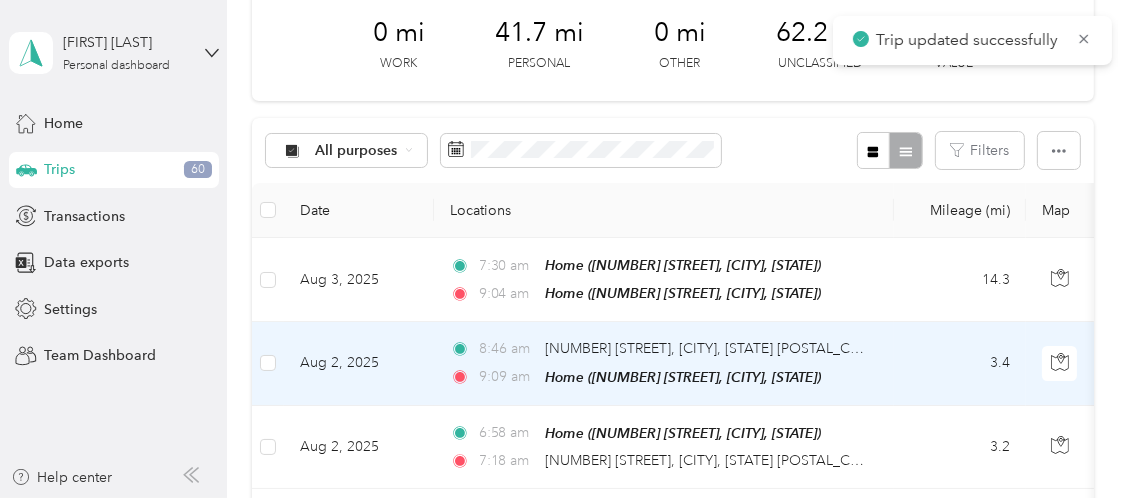 click on "Aug 2, 2025" at bounding box center [359, 363] 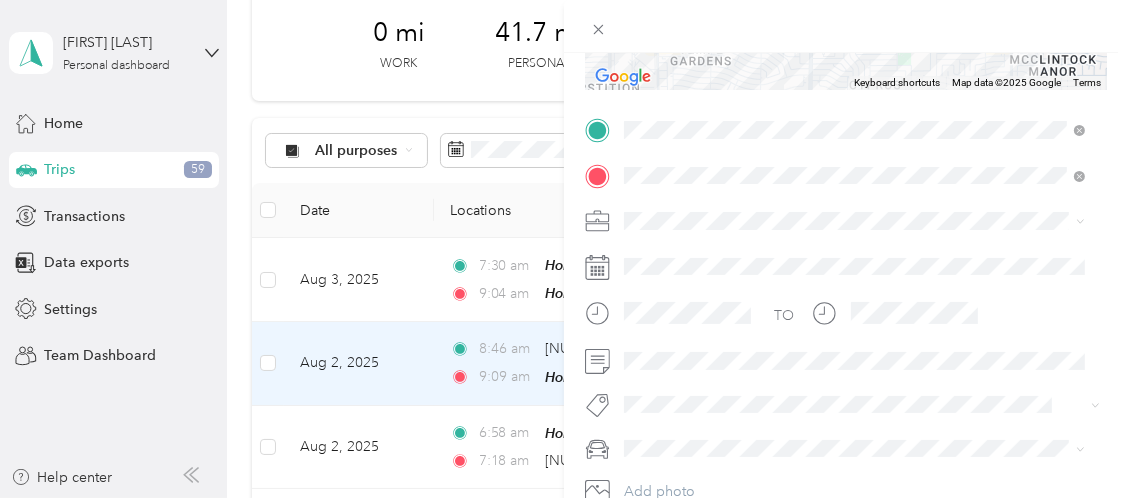 scroll, scrollTop: 360, scrollLeft: 0, axis: vertical 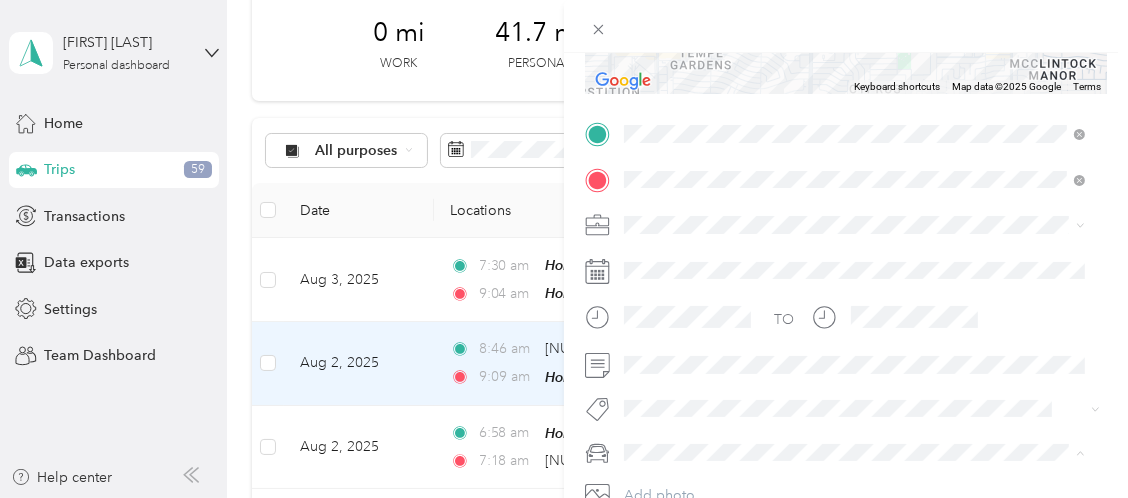 click on "Verve" at bounding box center [649, 275] 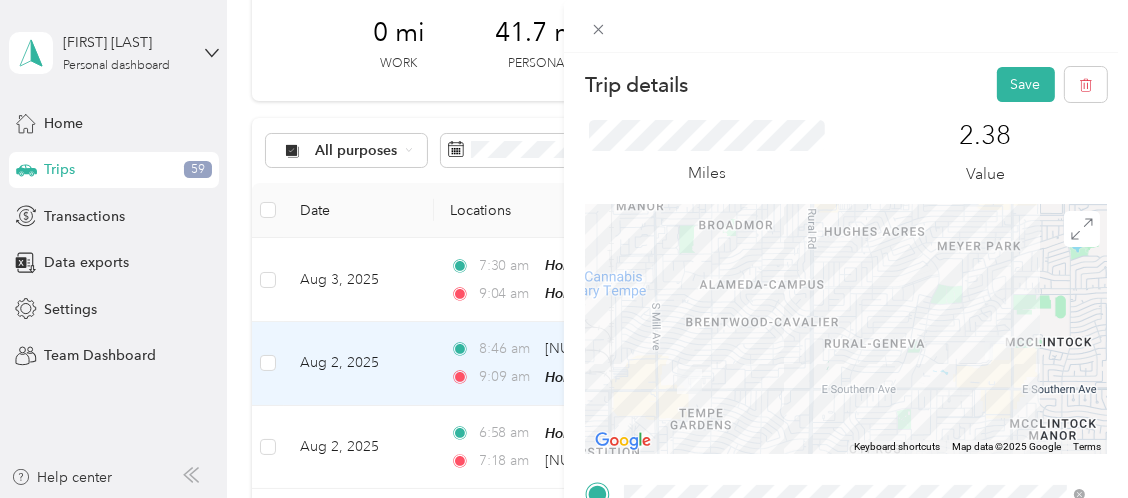 scroll, scrollTop: 0, scrollLeft: 0, axis: both 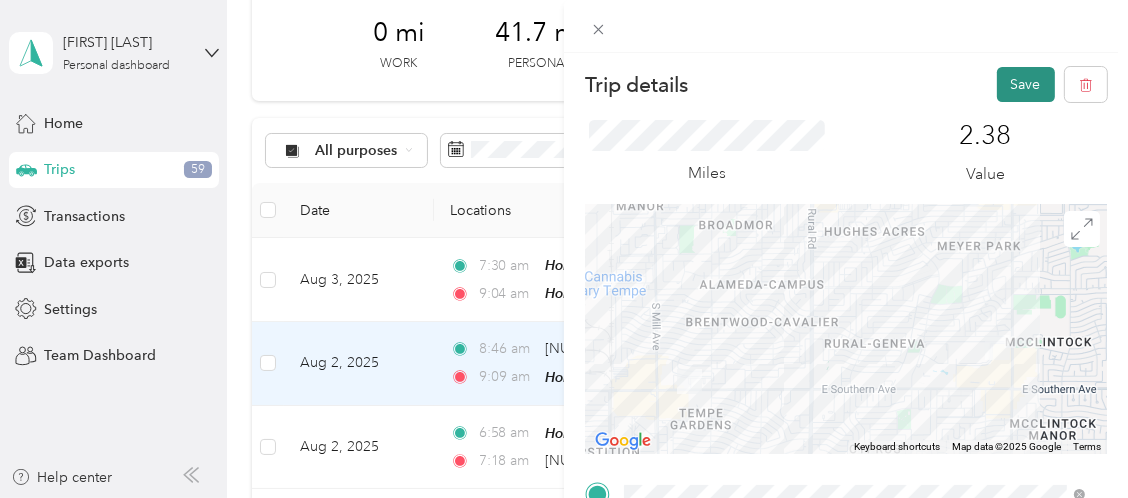 click on "Save" at bounding box center [1026, 84] 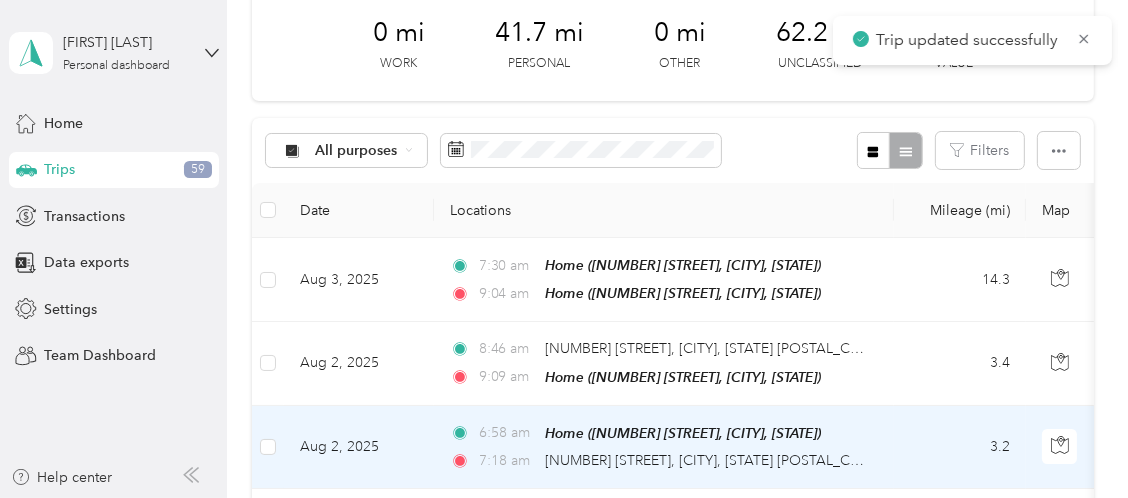 click on "Aug 2, 2025" at bounding box center [359, 447] 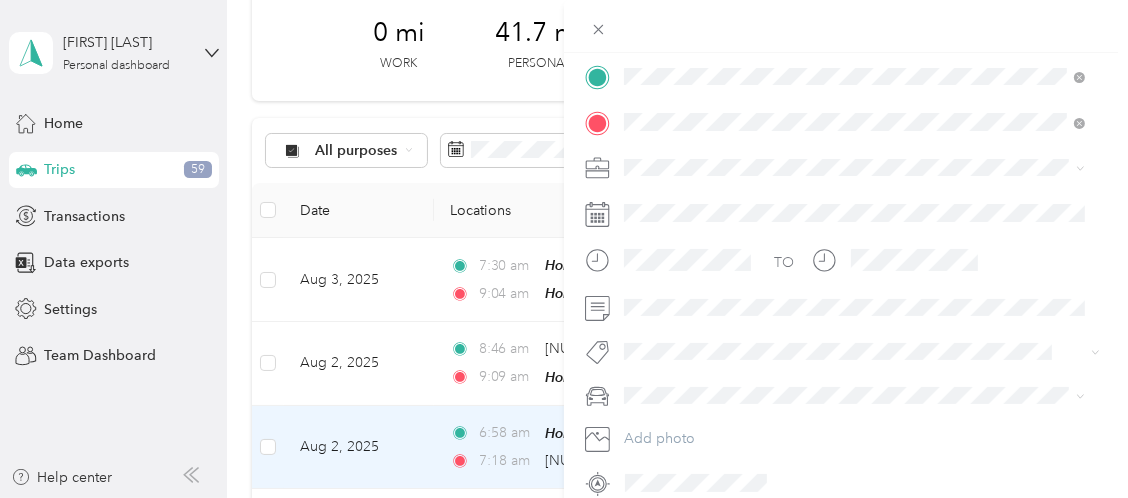 scroll, scrollTop: 430, scrollLeft: 0, axis: vertical 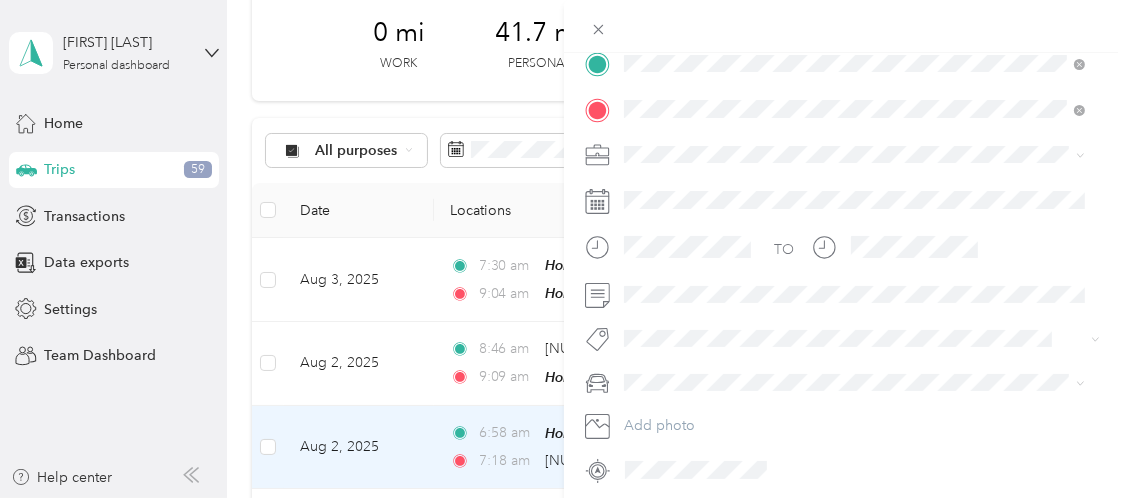 click on "Trip details Save This trip cannot be edited because it is either under review, approved, or paid. Contact your Team Manager to edit it. Miles To navigate the map with touch gestures double-tap and hold your finger on the map, then drag the map. ← Move left → Move right ↑ Move up ↓ Move down + Zoom in - Zoom out Home Jump left by 75% End Jump right by 75% Page Up Jump up by 75% Page Down Jump down by 75% Keyboard shortcuts Map Data Map data ©[YEAR] Google Map data ©[YEAR] Google 500 m  Click to toggle between metric and imperial units Terms Report a map error TO Add photo" at bounding box center (564, 249) 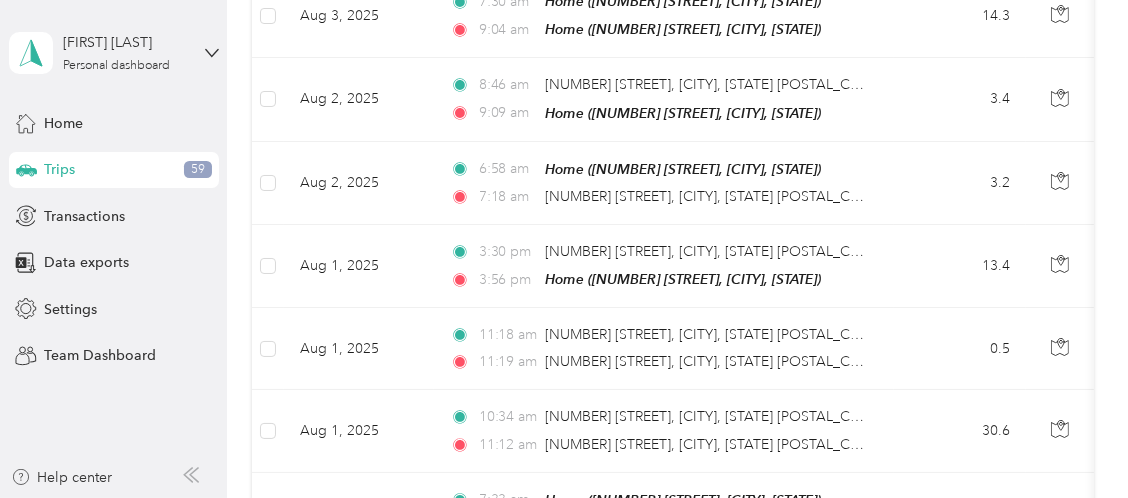 scroll, scrollTop: 402, scrollLeft: 0, axis: vertical 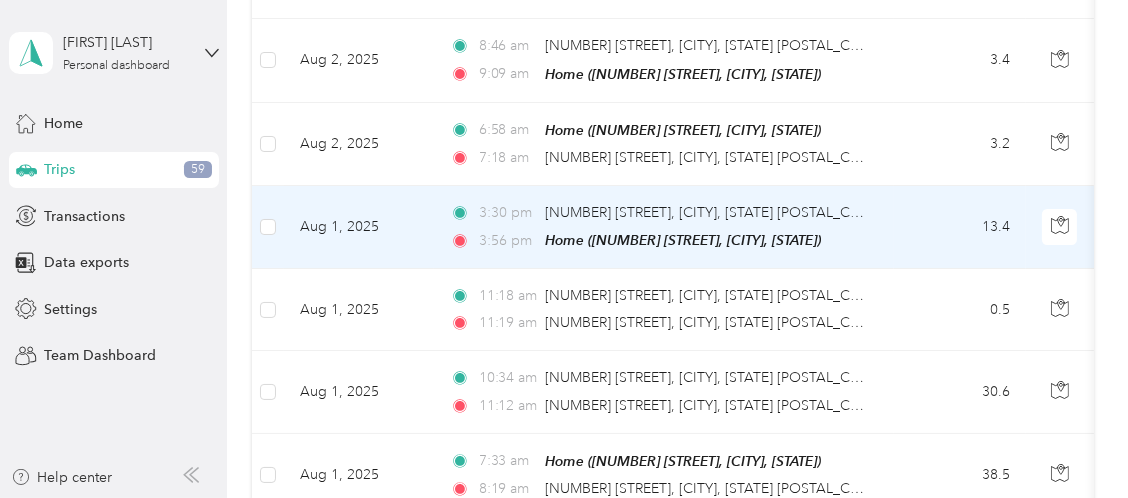 click on "Aug 1, 2025" at bounding box center [359, 227] 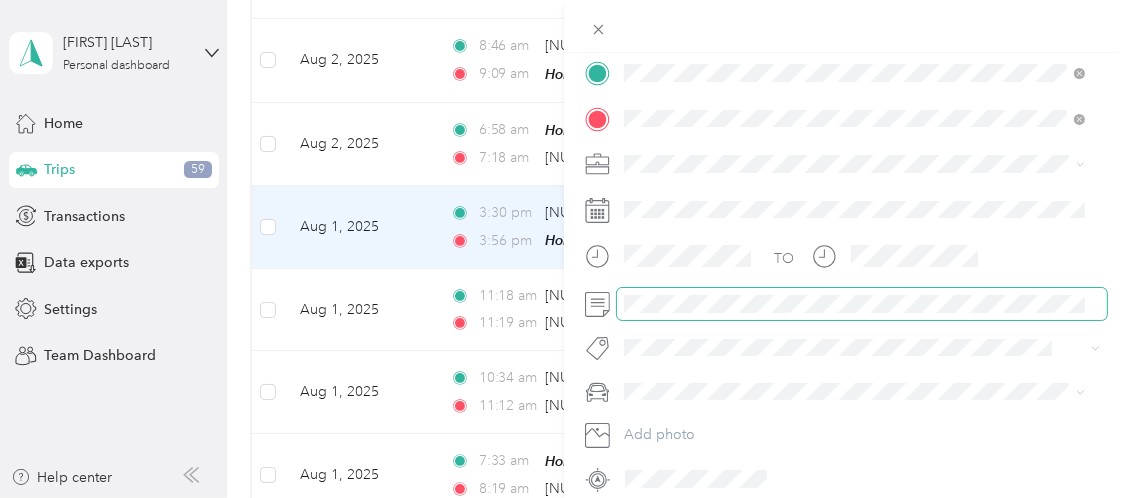 scroll, scrollTop: 418, scrollLeft: 0, axis: vertical 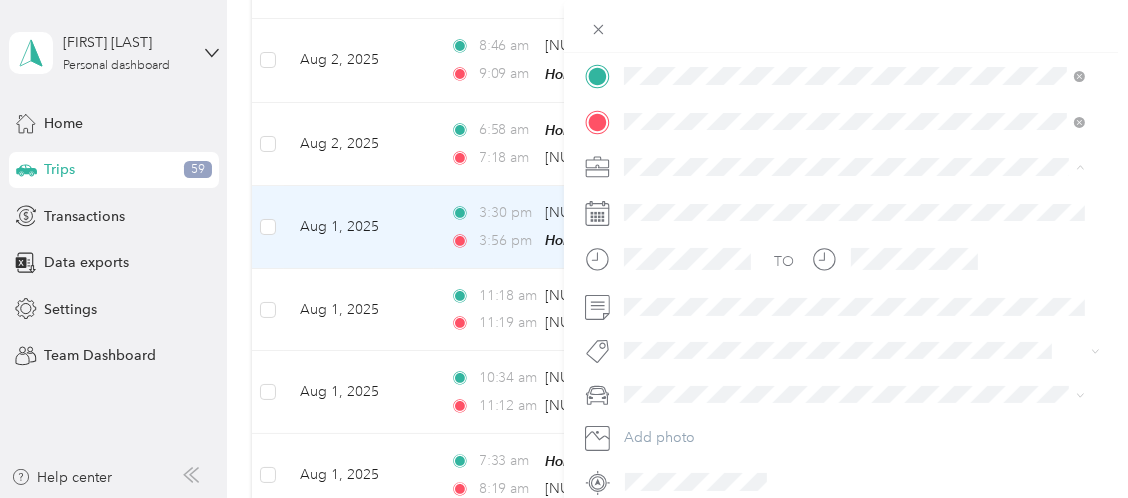 click on "Personal" at bounding box center (657, 236) 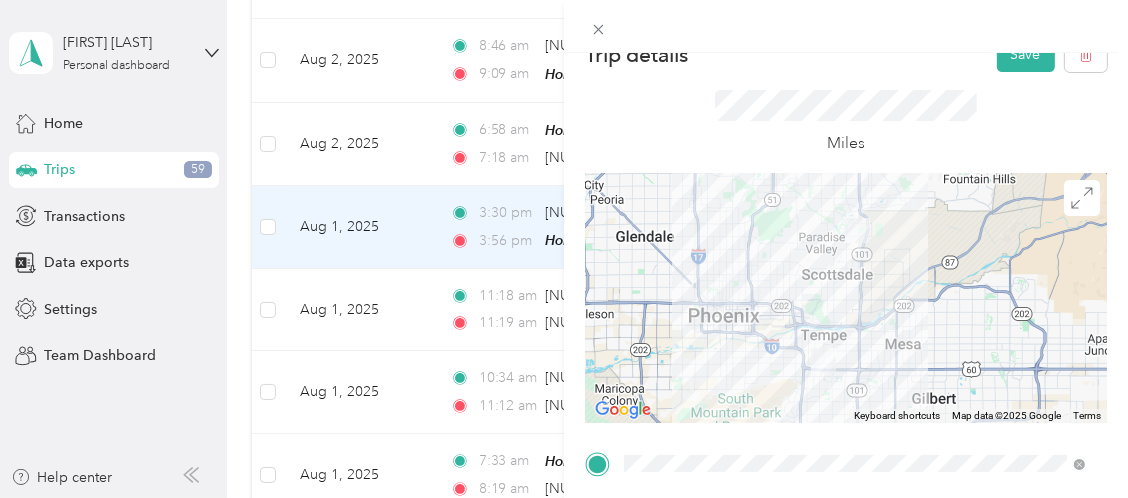 scroll, scrollTop: 26, scrollLeft: 0, axis: vertical 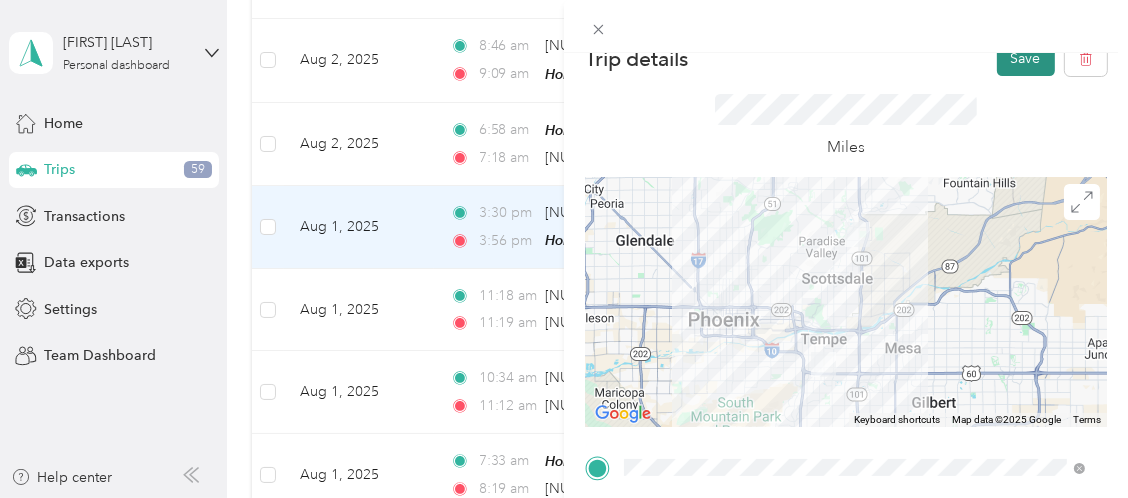 click on "Save" at bounding box center [1026, 58] 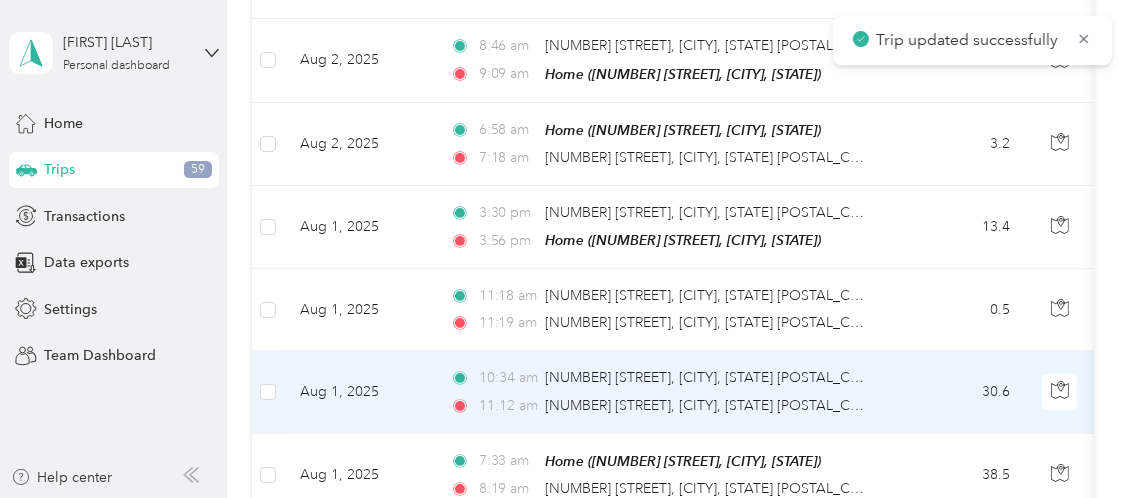 click on "Aug 1, 2025" at bounding box center [359, 392] 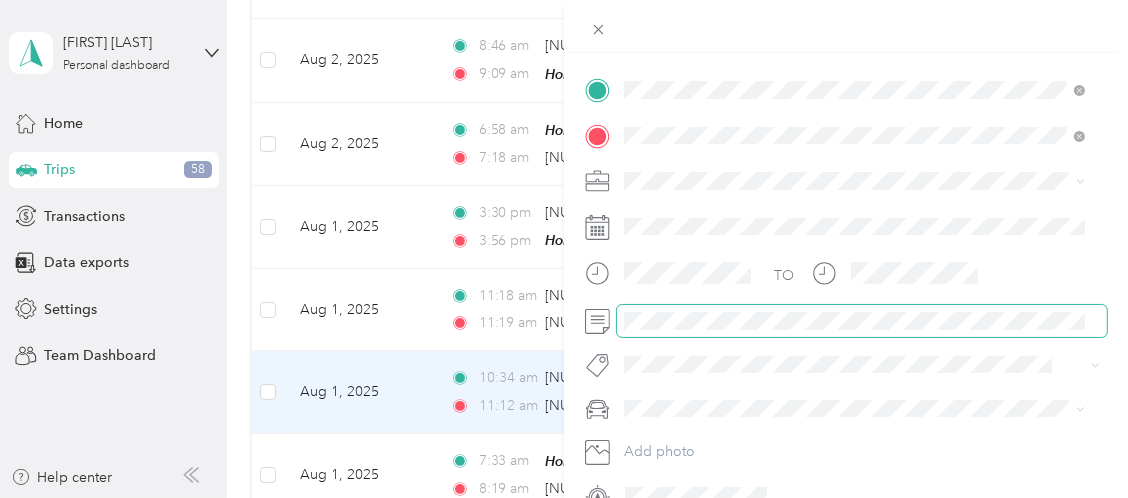 scroll, scrollTop: 305, scrollLeft: 0, axis: vertical 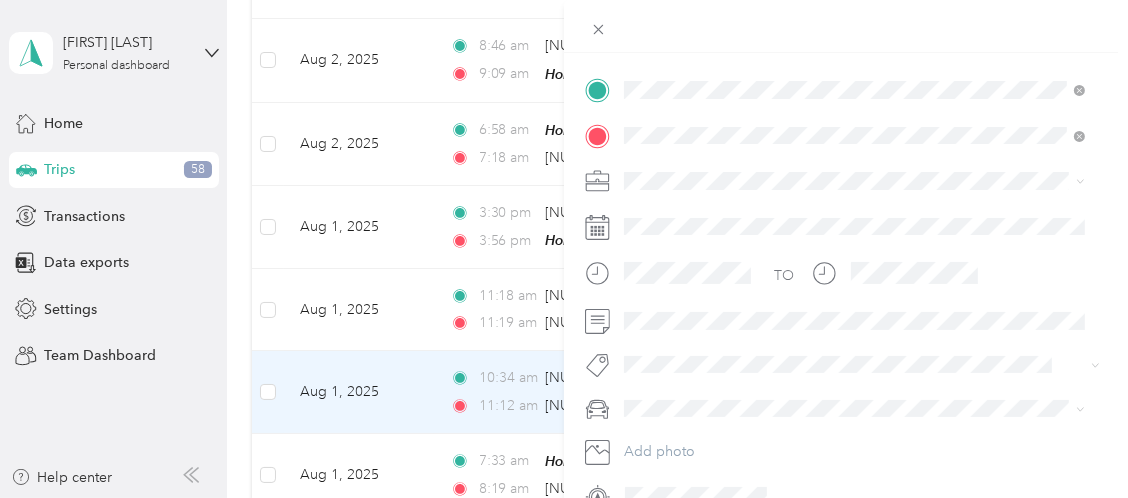 click on "Personal" at bounding box center [657, 246] 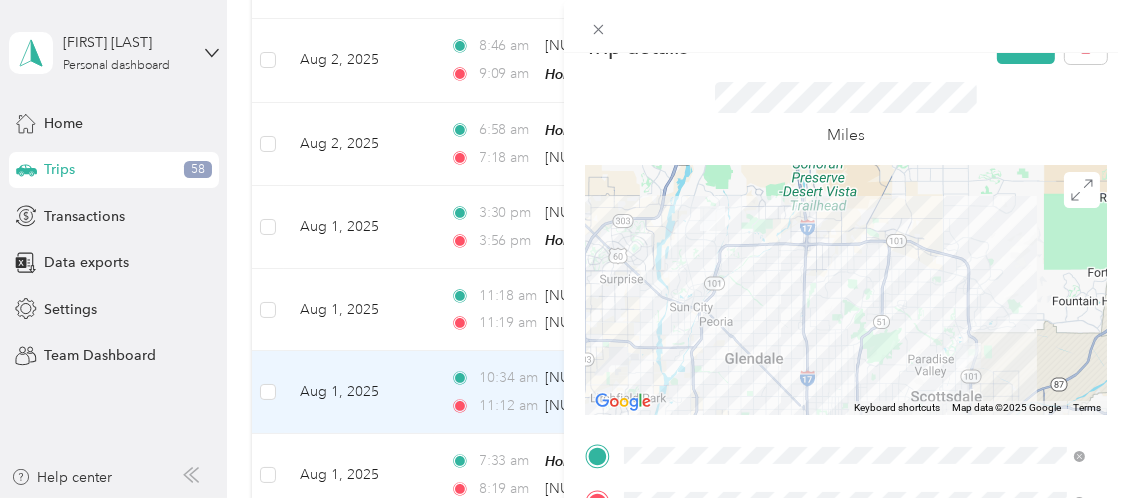scroll, scrollTop: 0, scrollLeft: 0, axis: both 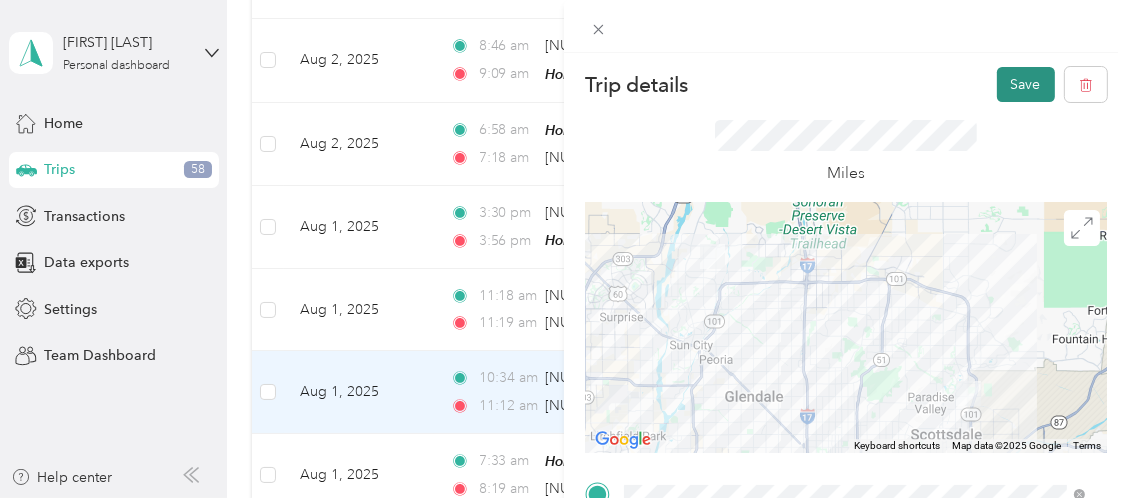 click on "Save" at bounding box center [1026, 84] 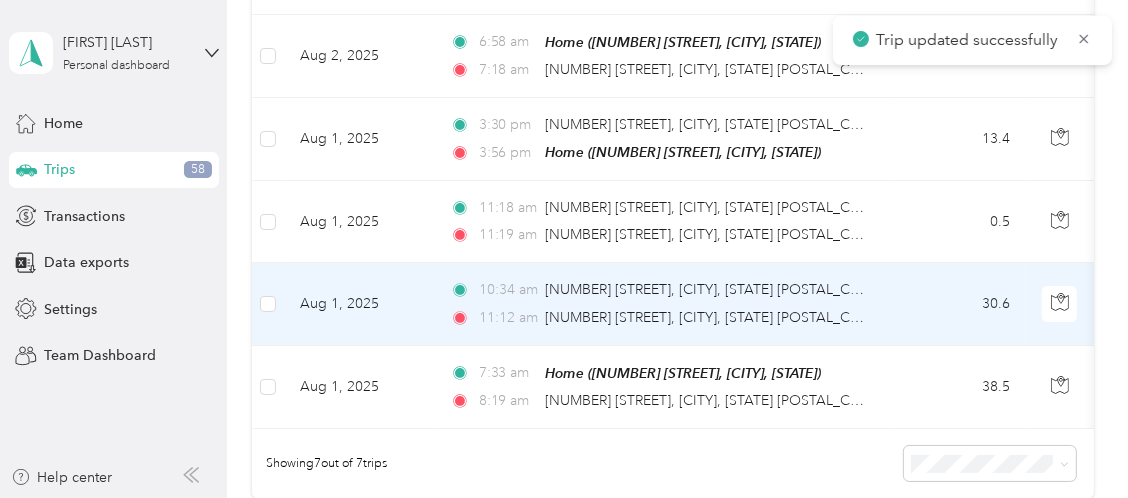 scroll, scrollTop: 502, scrollLeft: 0, axis: vertical 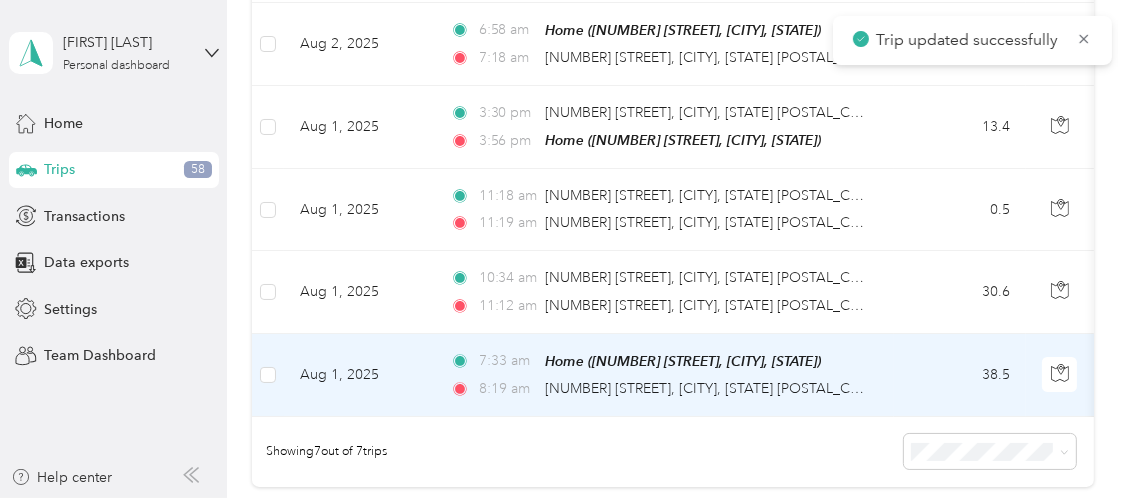 click on "Aug 1, 2025" at bounding box center (359, 375) 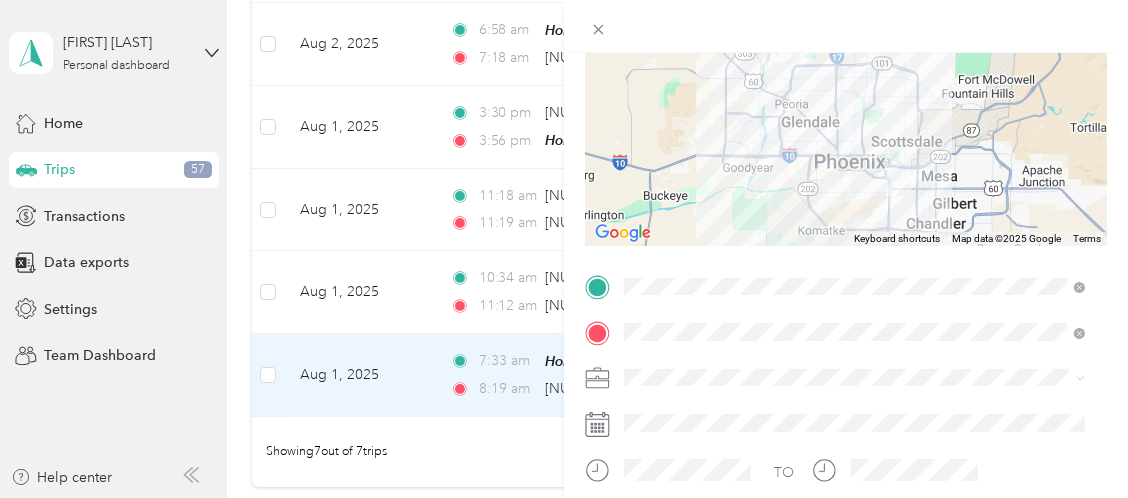 scroll, scrollTop: 226, scrollLeft: 0, axis: vertical 